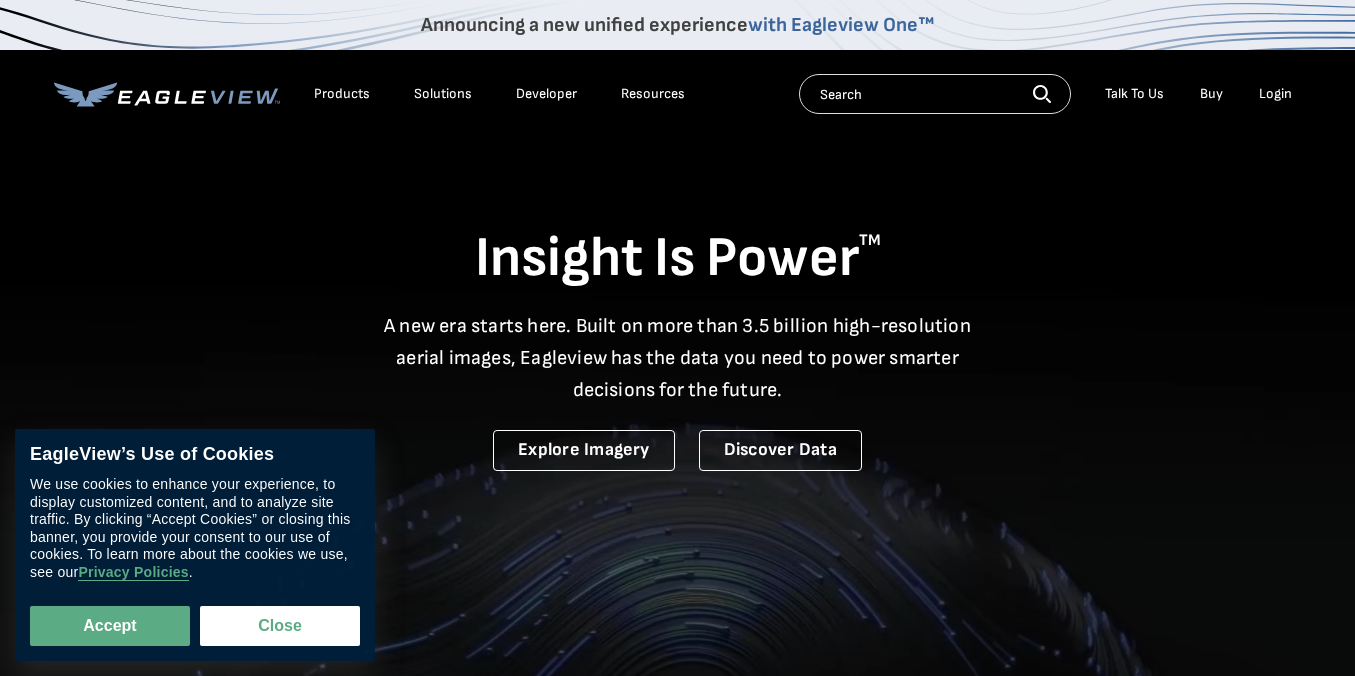 click on "Login" at bounding box center (1275, 94) 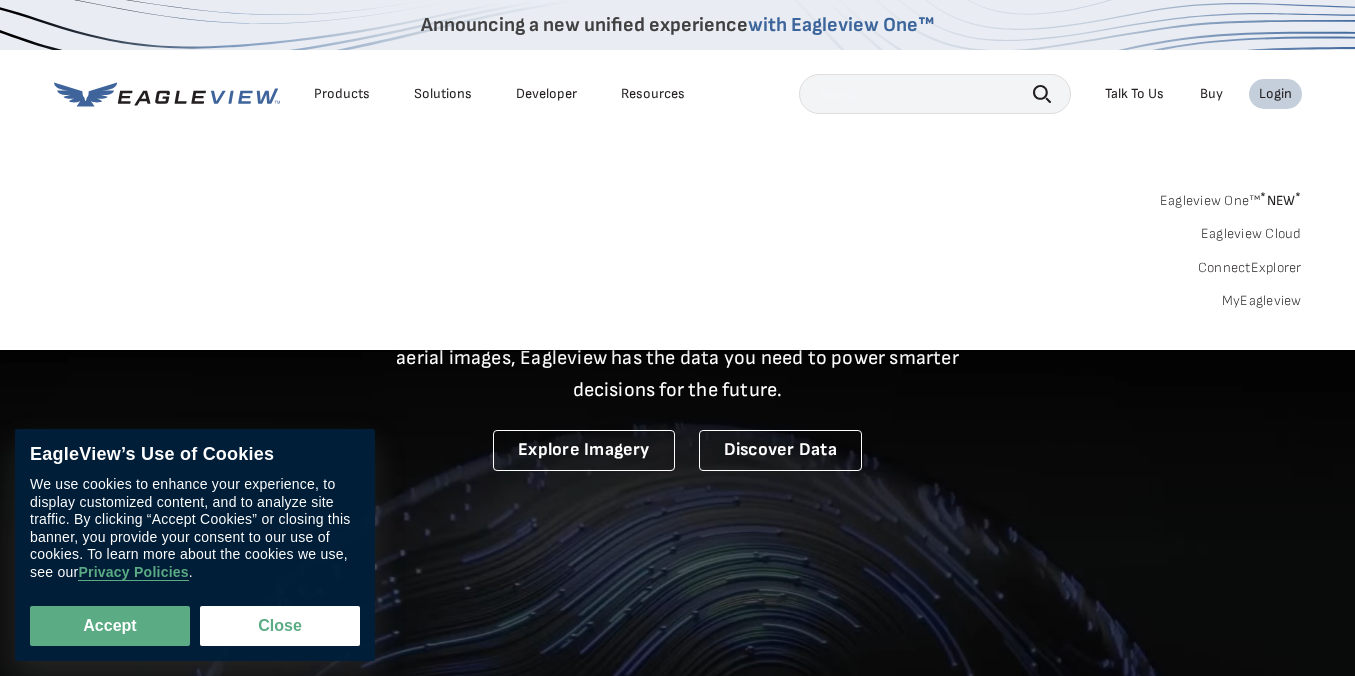 scroll, scrollTop: 0, scrollLeft: 0, axis: both 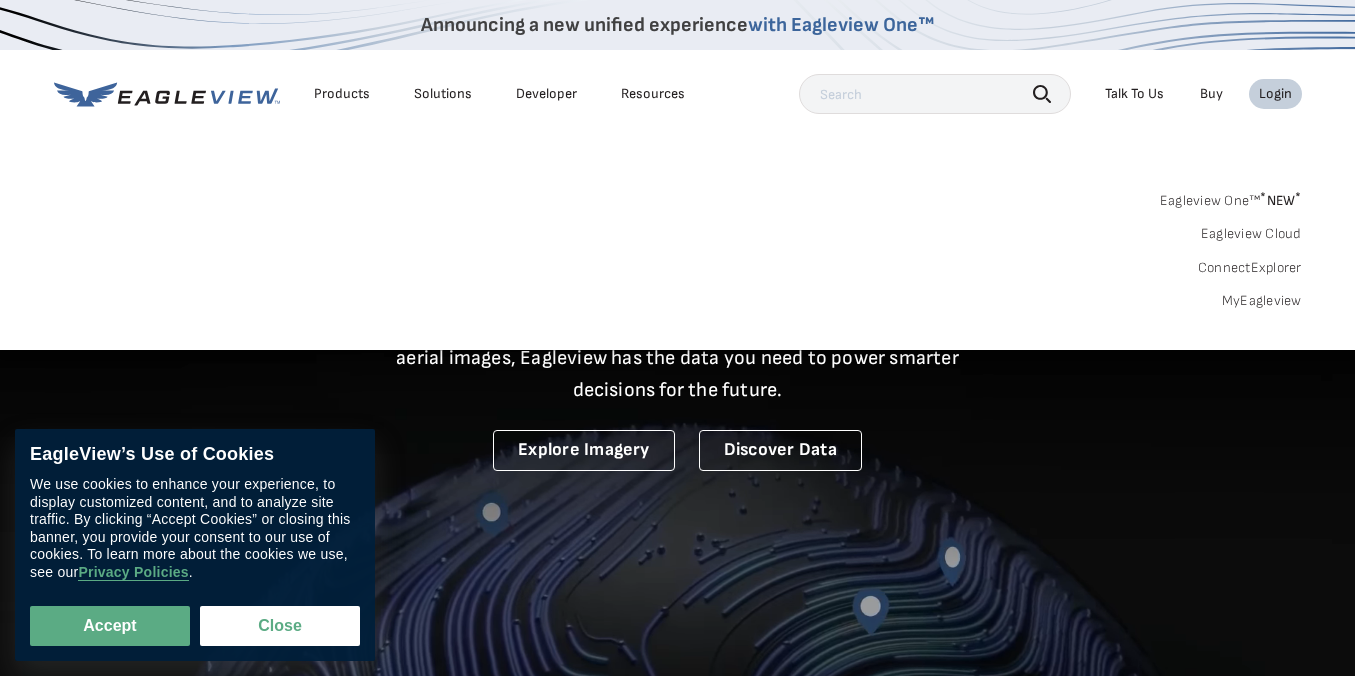 click on "MyEagleview" at bounding box center (1262, 301) 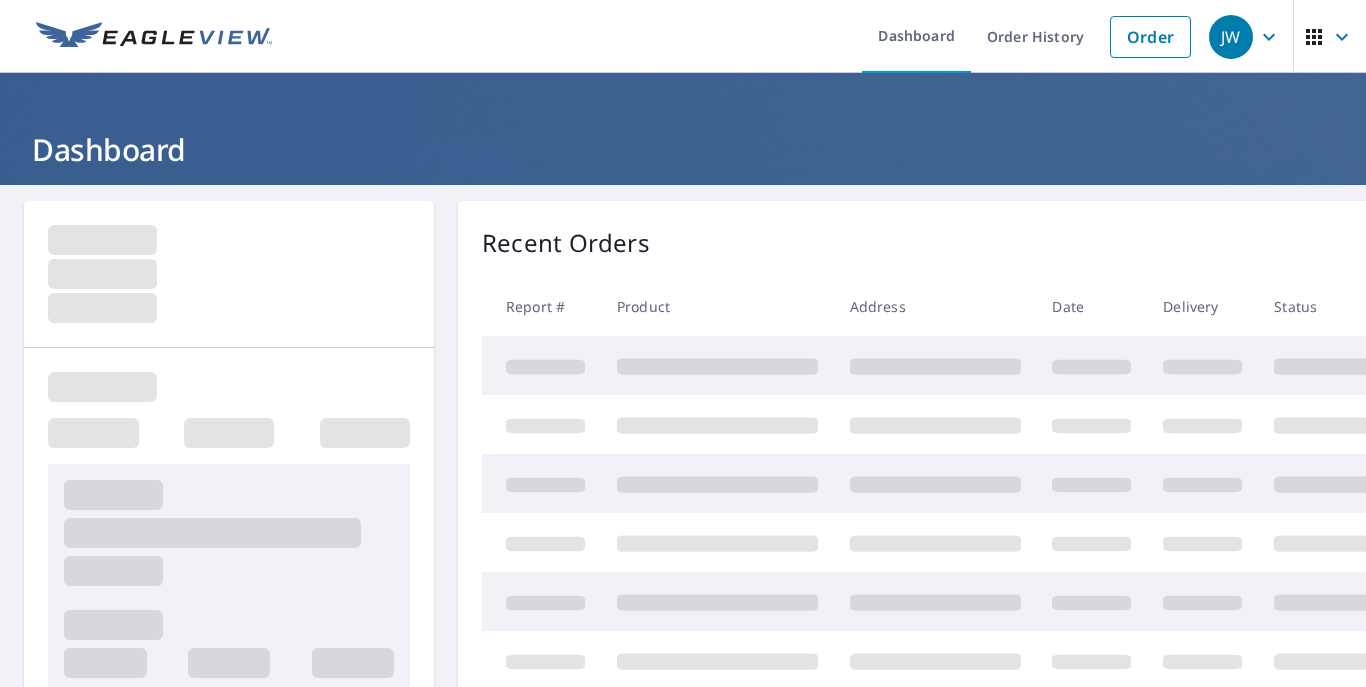 scroll, scrollTop: 0, scrollLeft: 0, axis: both 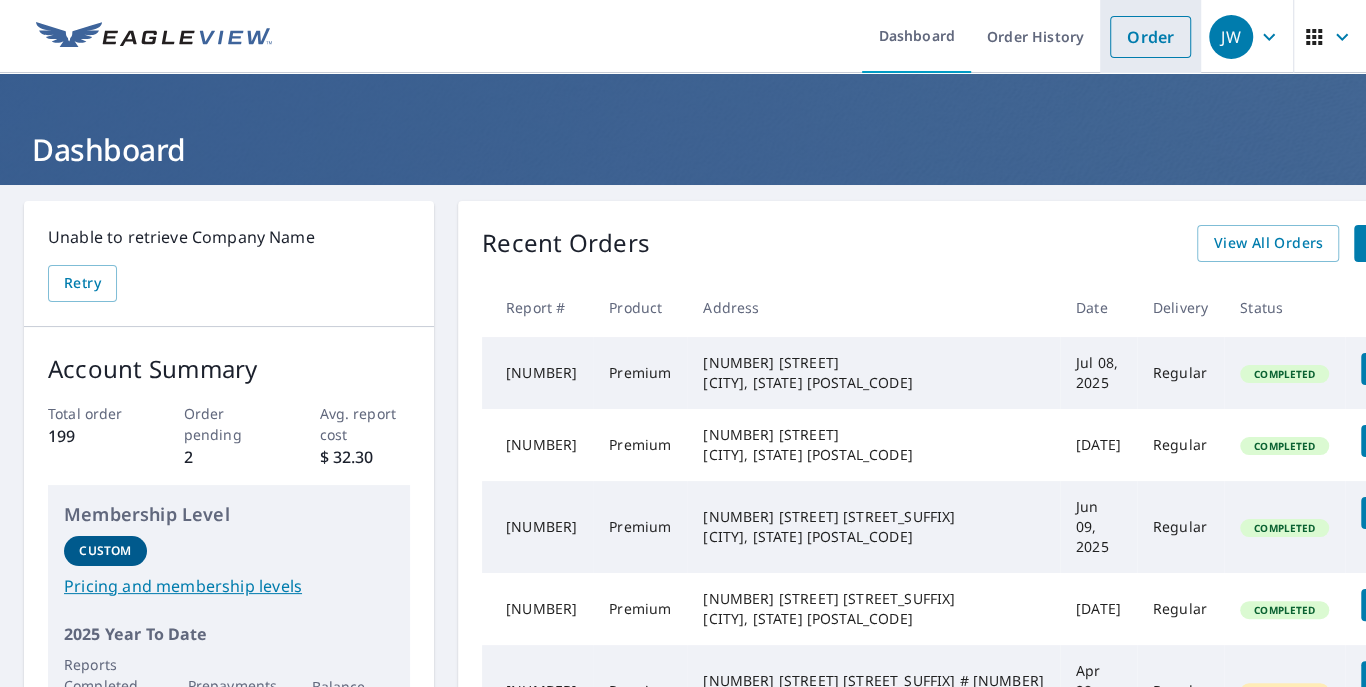 click on "Order" at bounding box center [1150, 37] 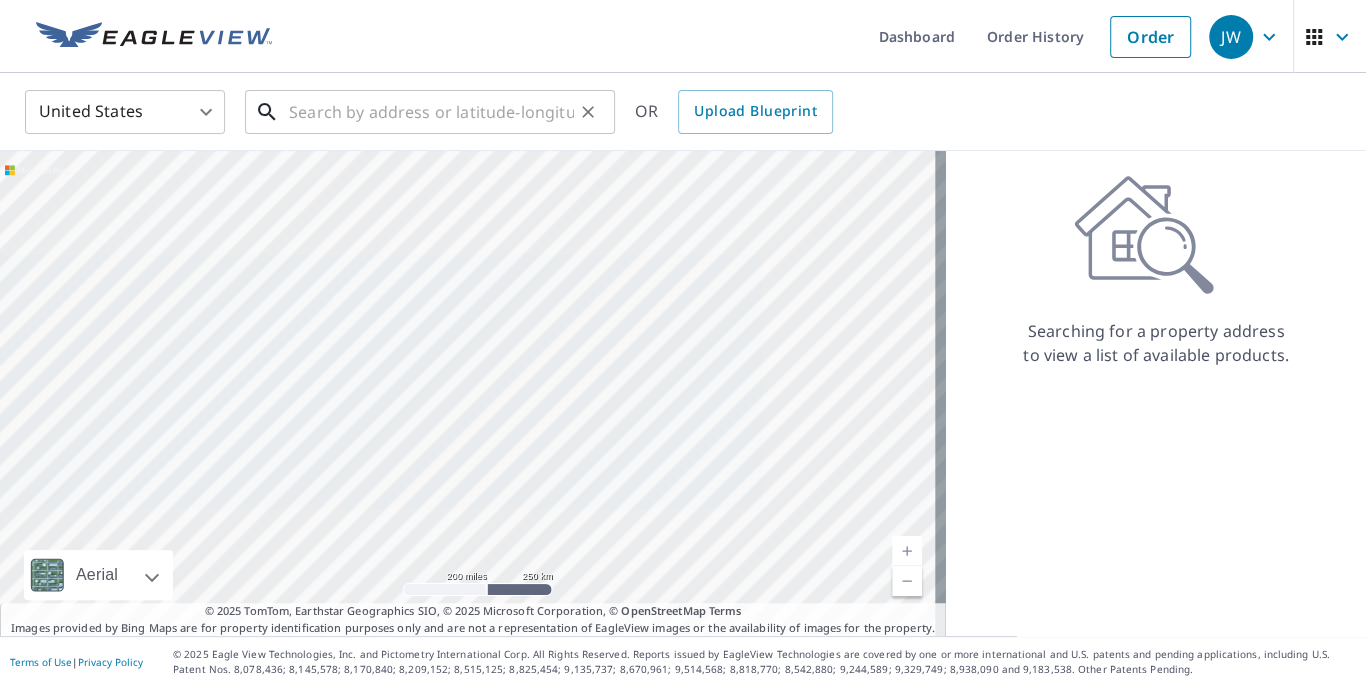 click at bounding box center (431, 112) 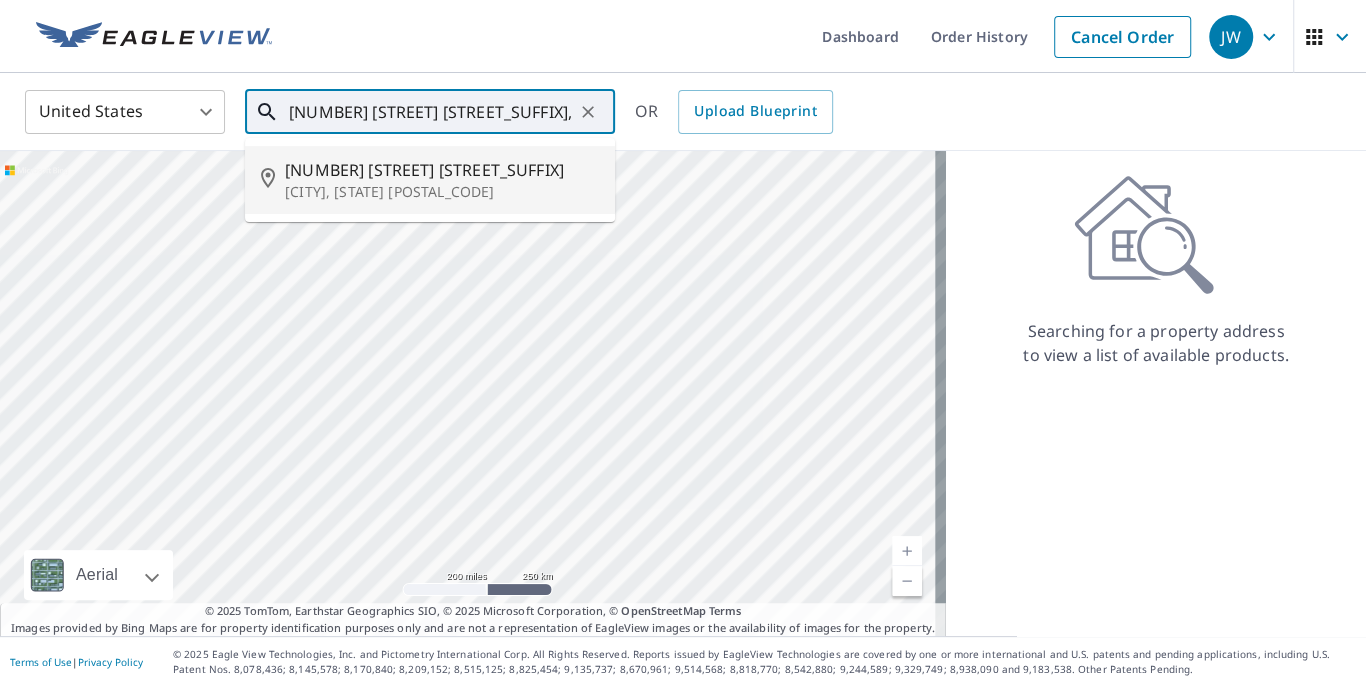 click on "[CITY], [STATE] [POSTAL_CODE]" at bounding box center (442, 192) 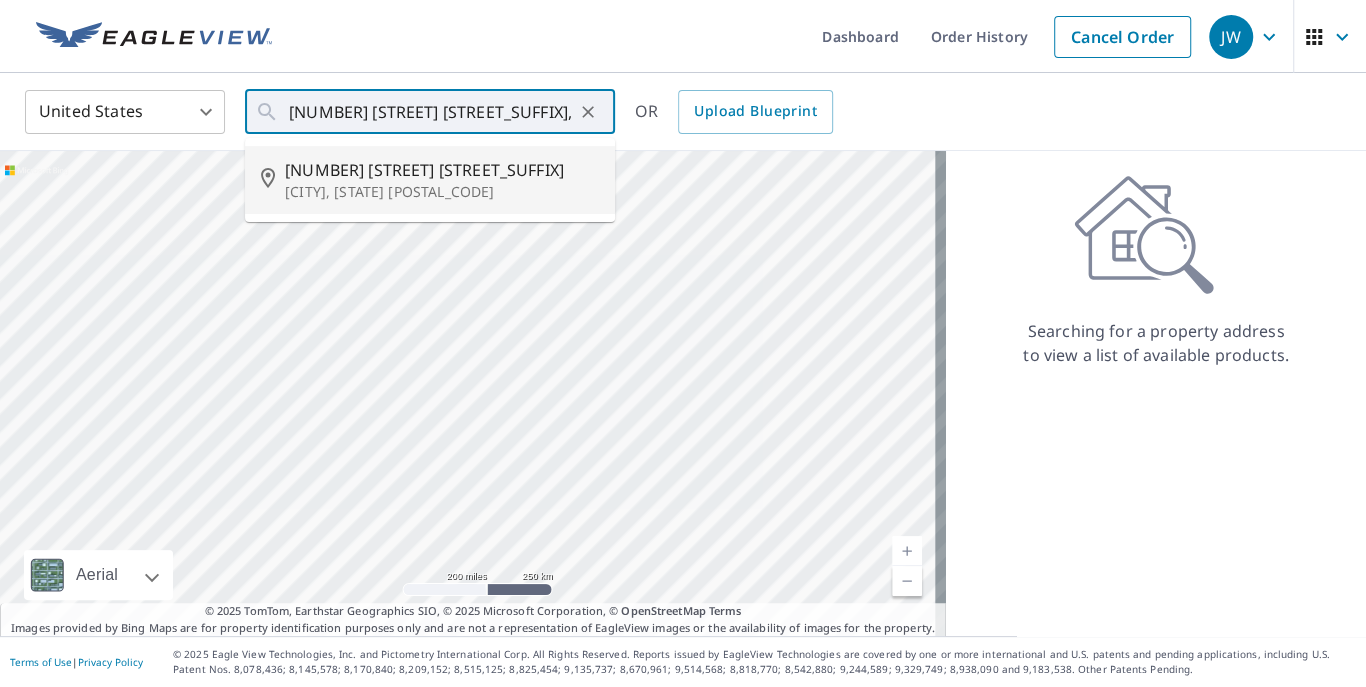 type on "[NUMBER] [STREET] [STREET_SUFFIX], [CITY], [STATE] [POSTAL_CODE]" 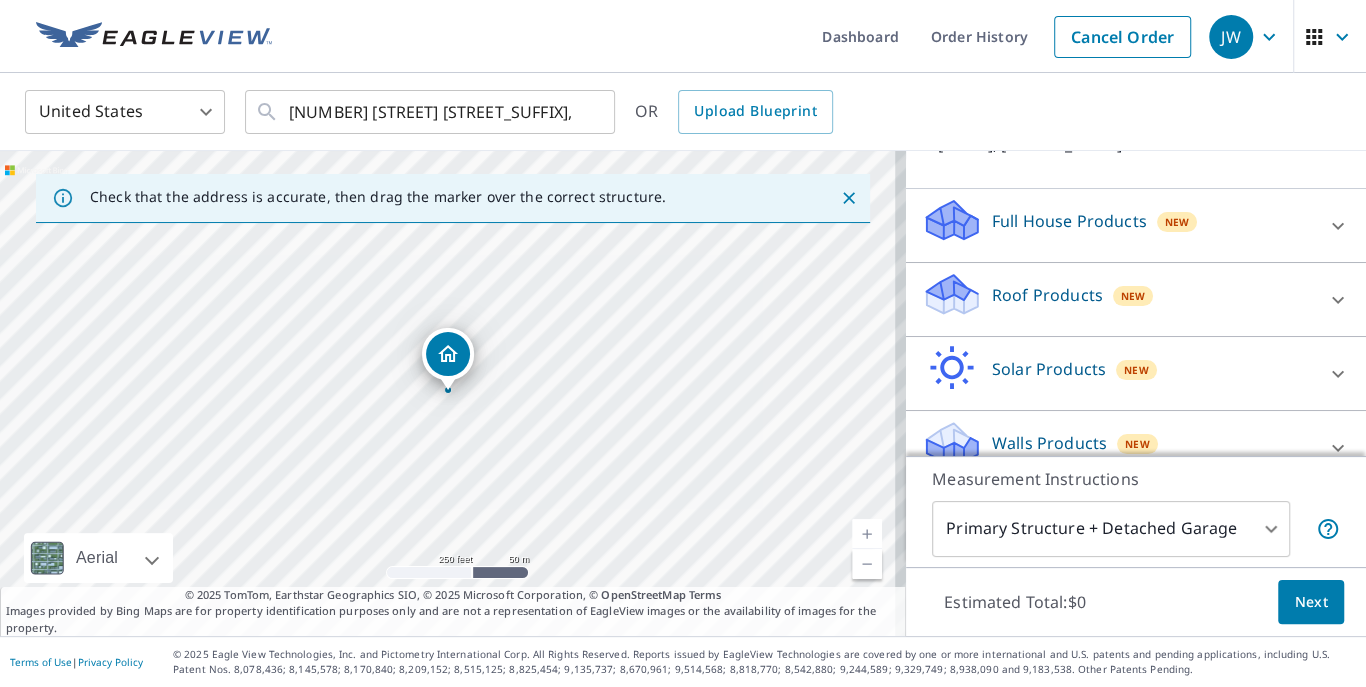 scroll, scrollTop: 195, scrollLeft: 0, axis: vertical 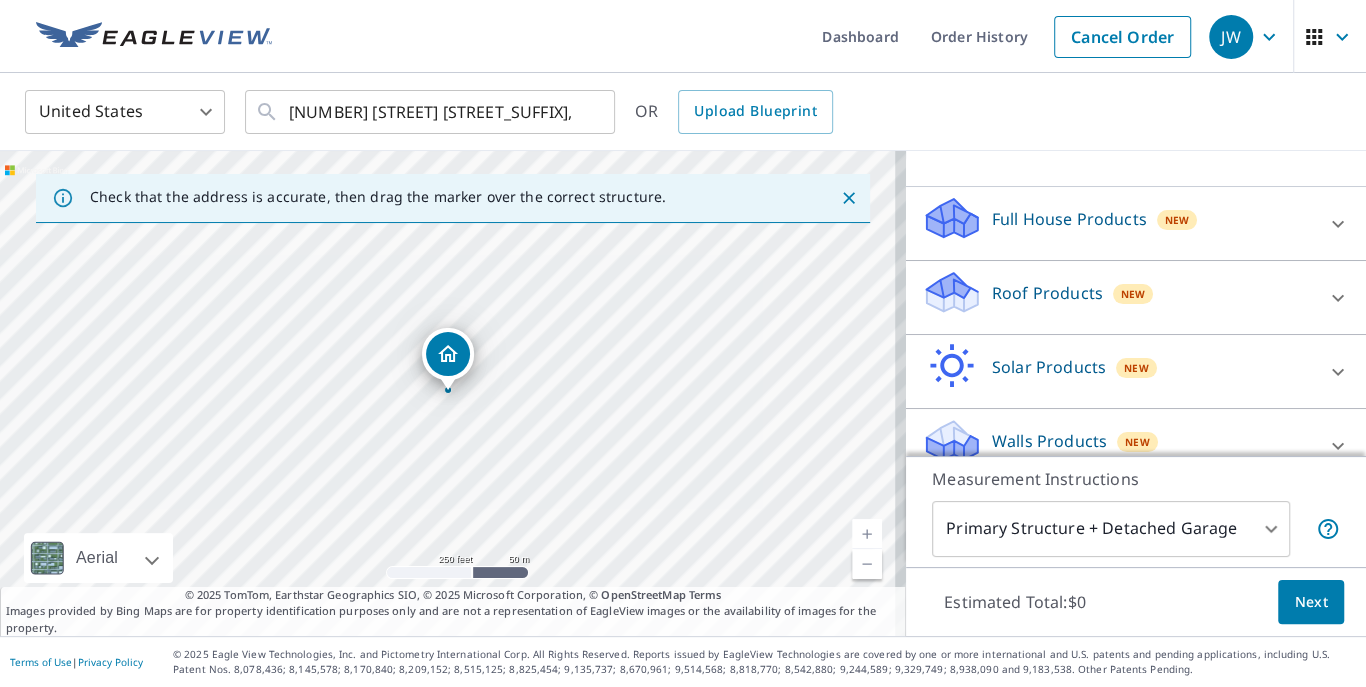 click 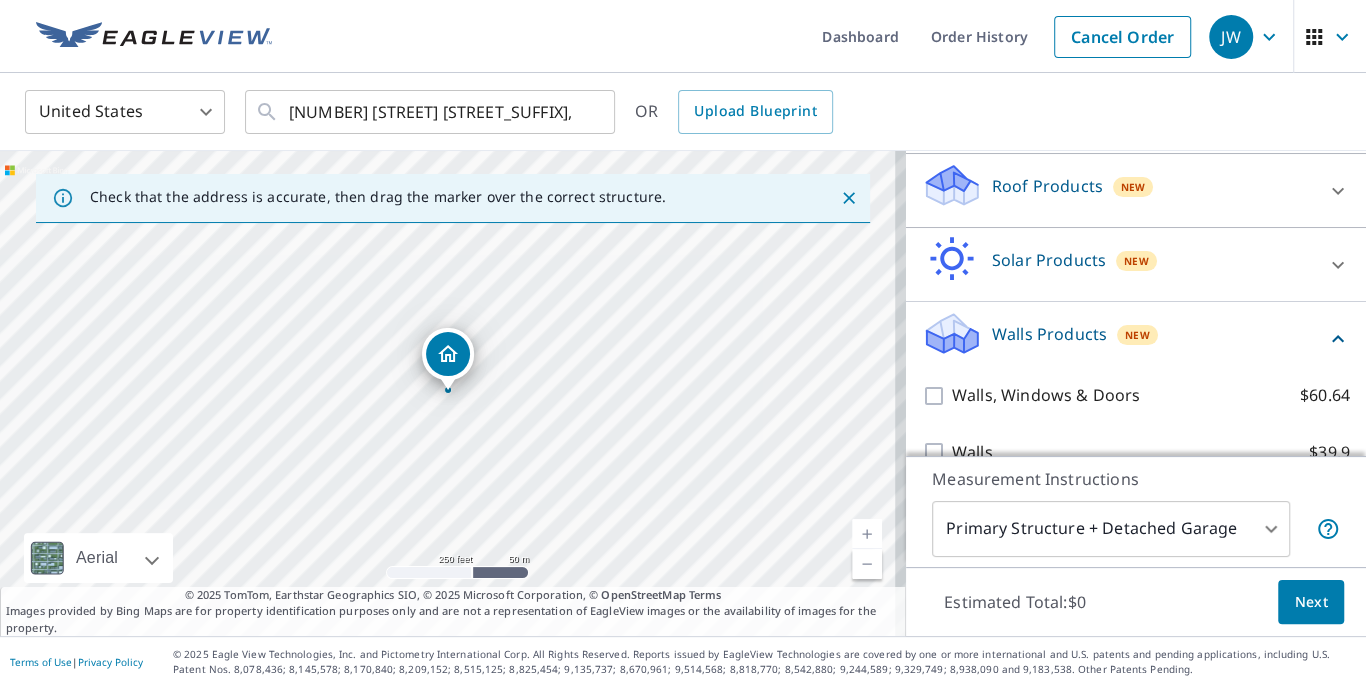 scroll, scrollTop: 309, scrollLeft: 0, axis: vertical 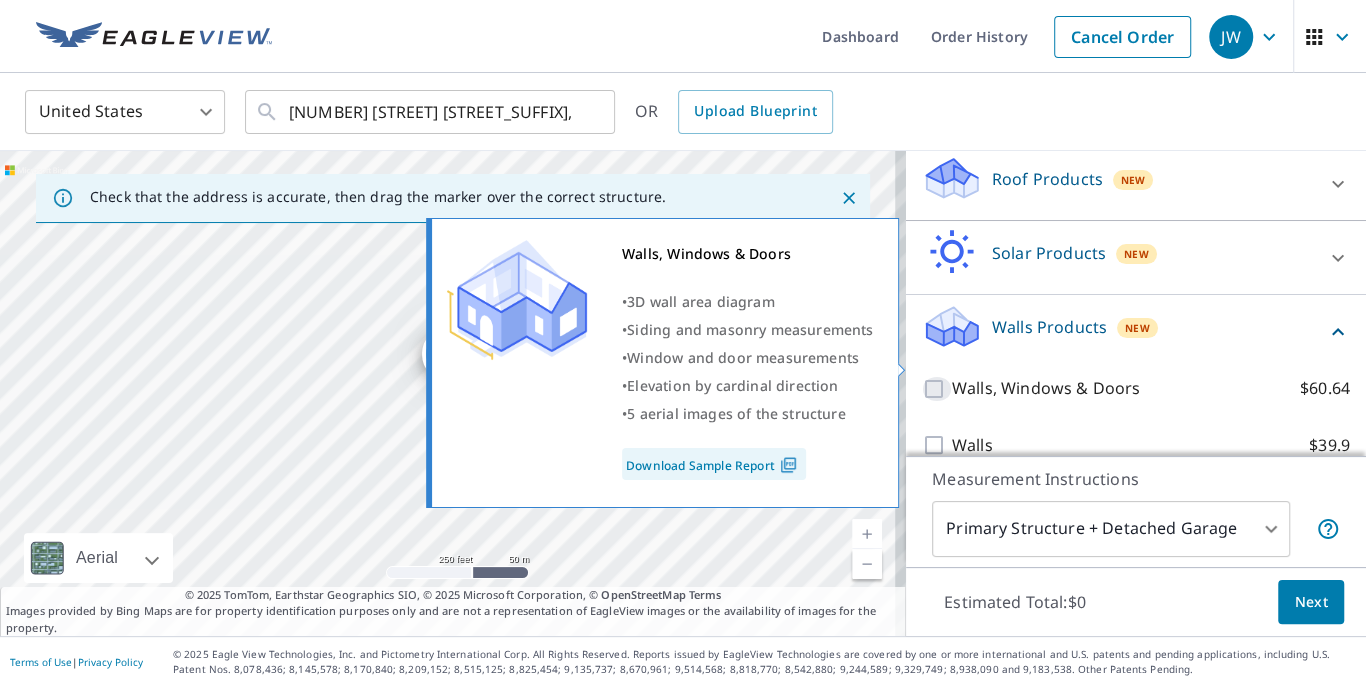 click on "Walls, Windows & Doors $60.64" at bounding box center [937, 389] 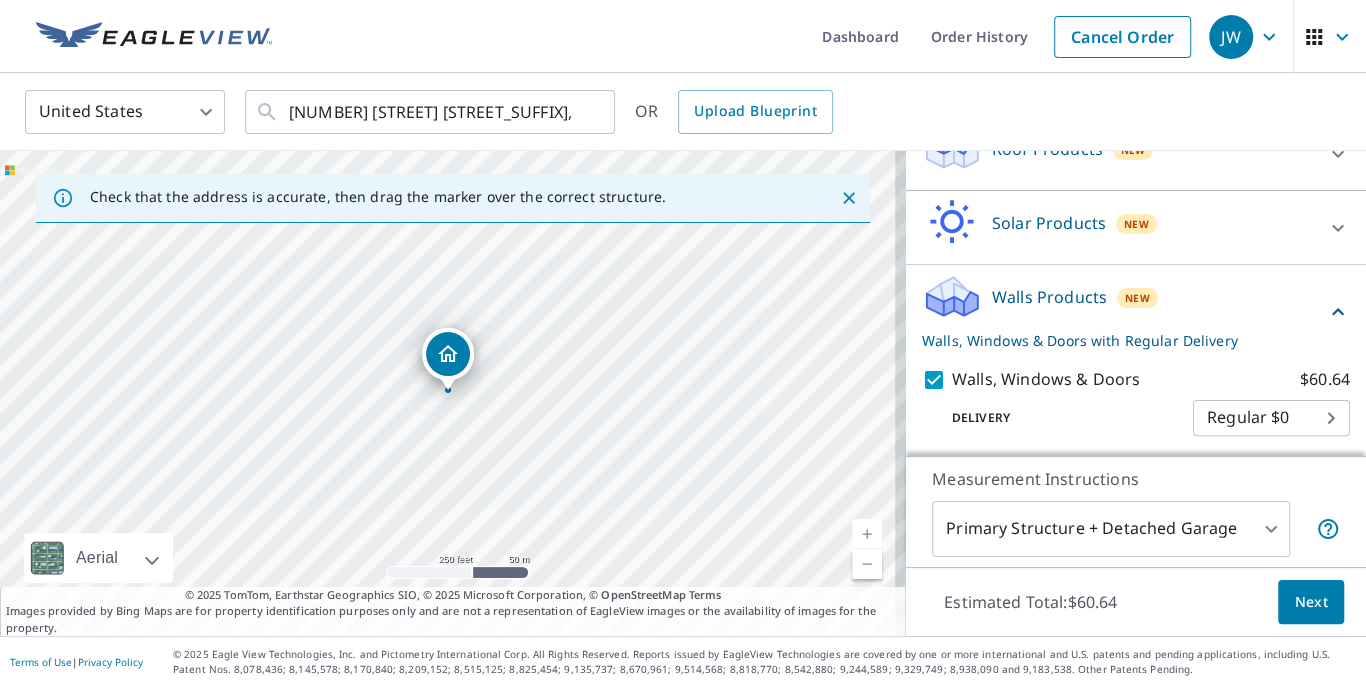 scroll, scrollTop: 374, scrollLeft: 0, axis: vertical 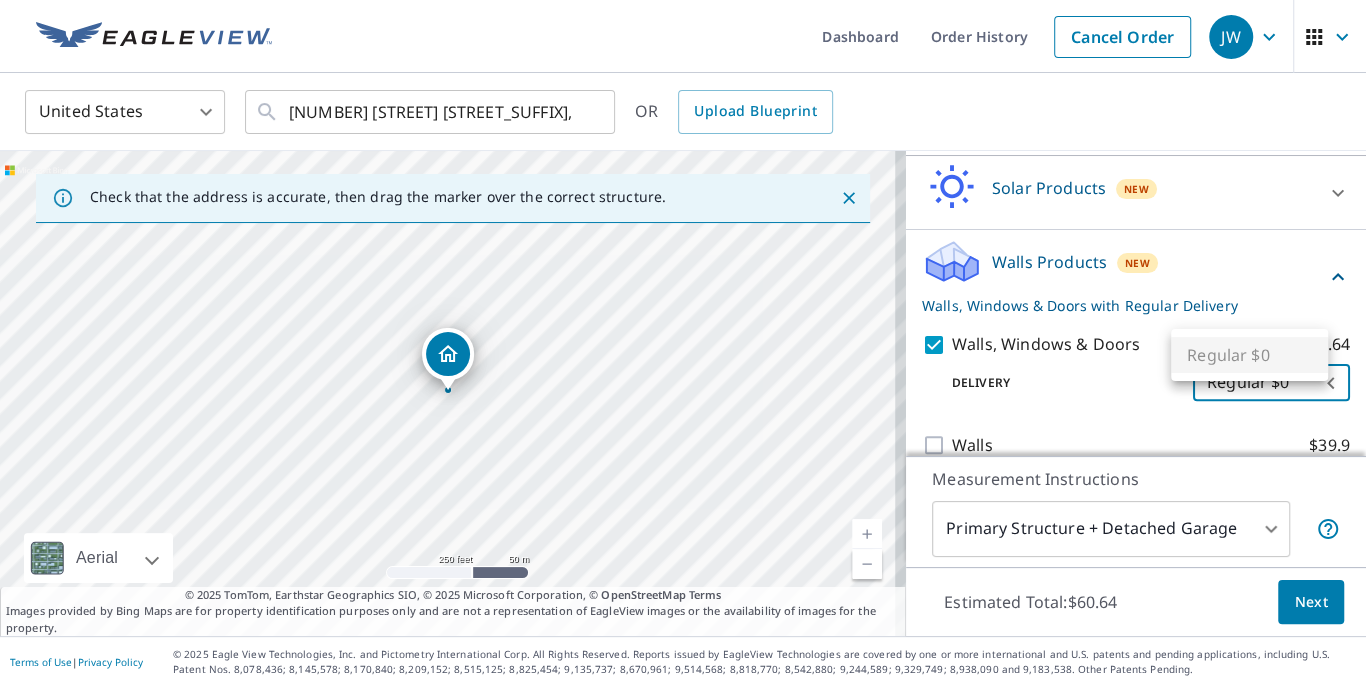 click on "JW JW
Dashboard Order History Cancel Order JW United States US ​ [NUMBER] [STREET] [STREET_SUFFIX] [CITY], [STATE] [POSTAL_CODE] ​ OR Upload Blueprint Check that the address is accurate, then drag the marker over the correct structure. [NUMBER] [STREET] [STREET_SUFFIX] [CITY], [STATE] [POSTAL_CODE] Aerial Road A standard road map Aerial A detailed look from above Labels Labels 250 feet 50 m © 2025 TomTom, © Vexcel Imaging, © 2025 Microsoft Corporation,  © OpenStreetMap Terms © 2025 TomTom, Earthstar Geographics SIO, © 2025 Microsoft Corporation, ©   OpenStreetMap   Terms Images provided by Bing Maps are for property identification purposes only and are not a representation of EagleView images or the availability of images for the property. PROPERTY TYPE Residential Commercial Multi-Family This is a complex BUILDING ID [NUMBER] [STREET] [STREET_SUFFIX], [CITY], [STATE], [POSTAL_CODE] Full House Products New Full House™ $99 Roof Products New Premium $21.53 - $69.3 QuickSquares™ $18 Gutter $13.65 Bid Perfect™ $18 Solar Products New Inform Essentials+ $52.5 $78.75 $30 8" at bounding box center (683, 343) 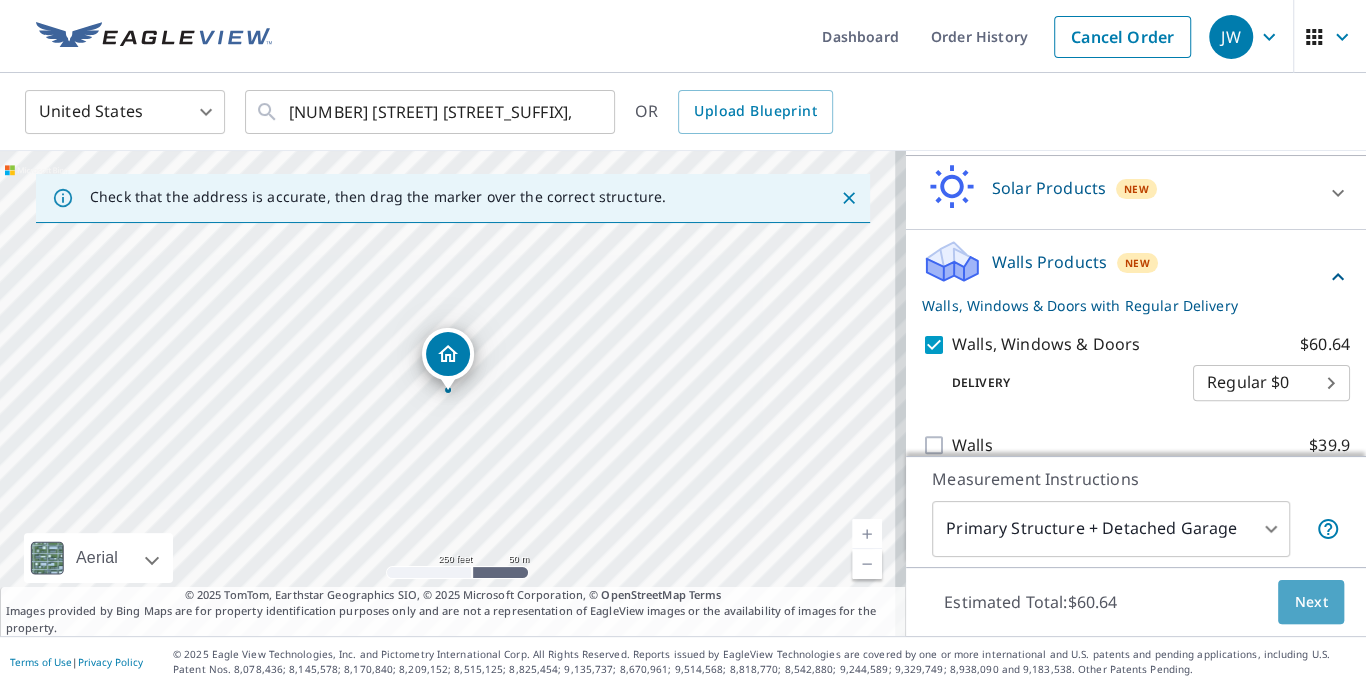 click on "Next" at bounding box center [1311, 602] 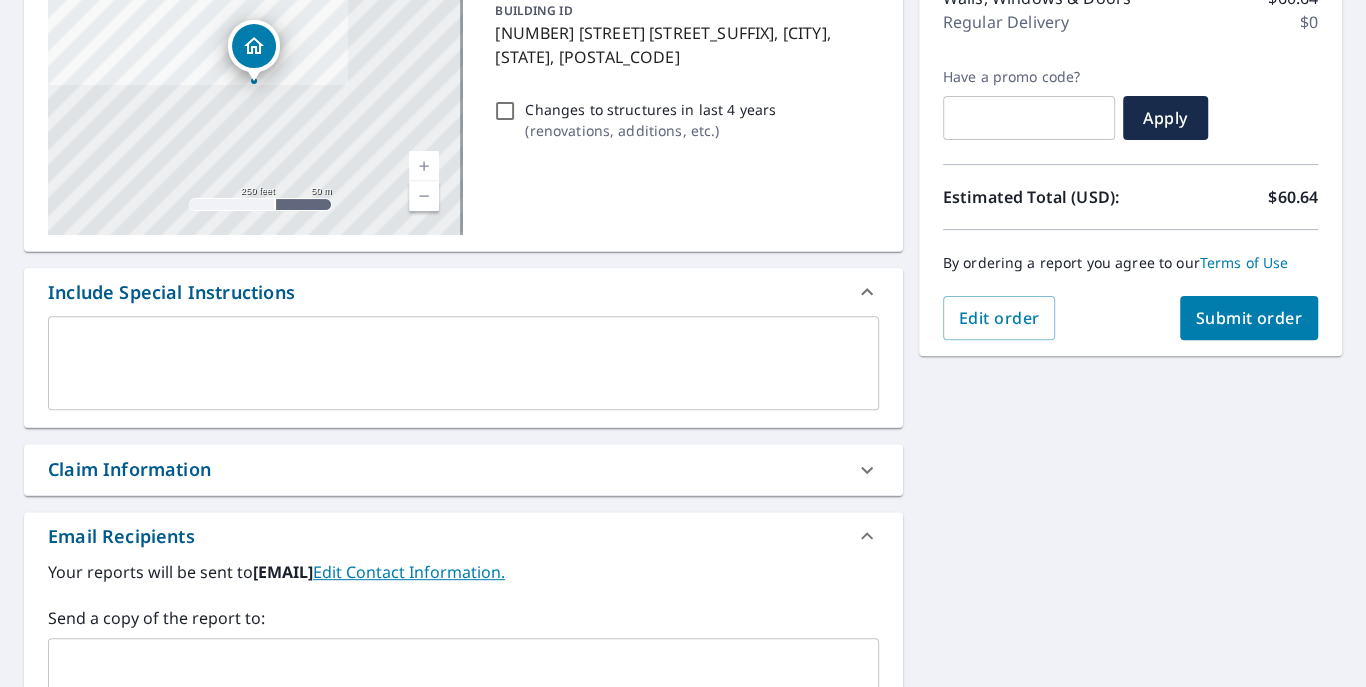 scroll, scrollTop: 285, scrollLeft: 0, axis: vertical 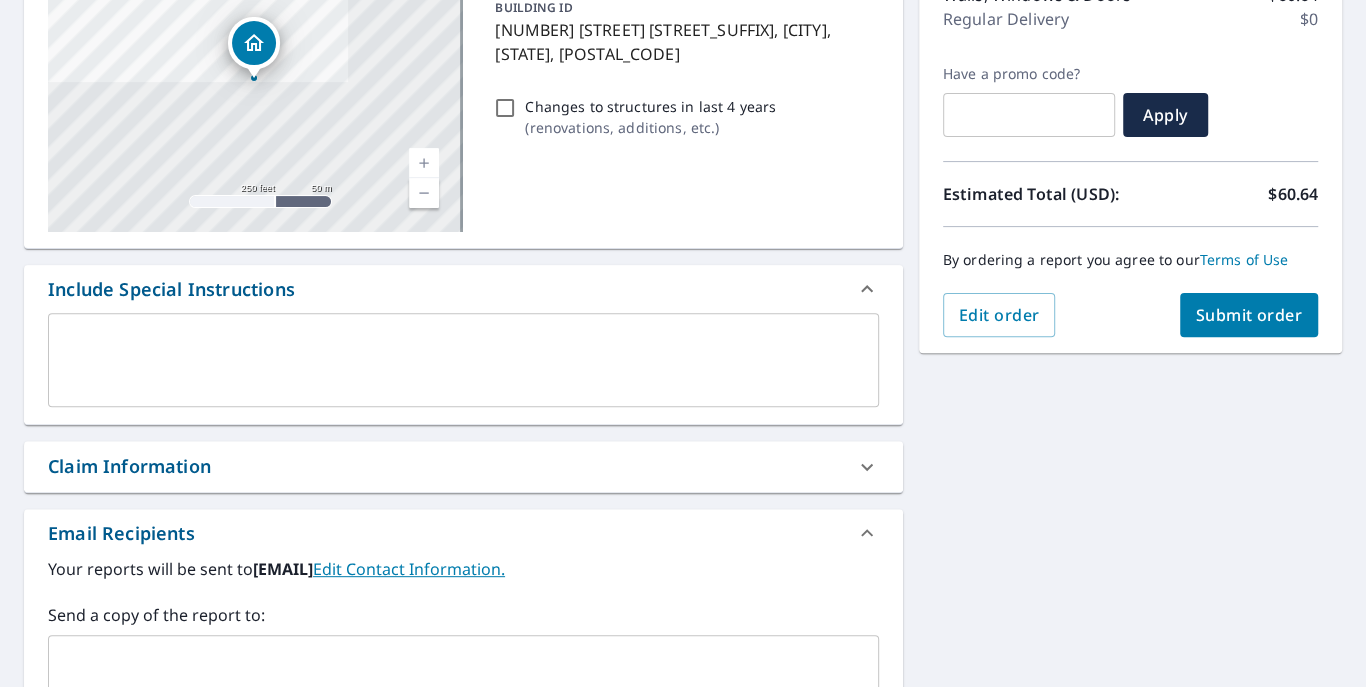 click on "Claim Information" at bounding box center (445, 466) 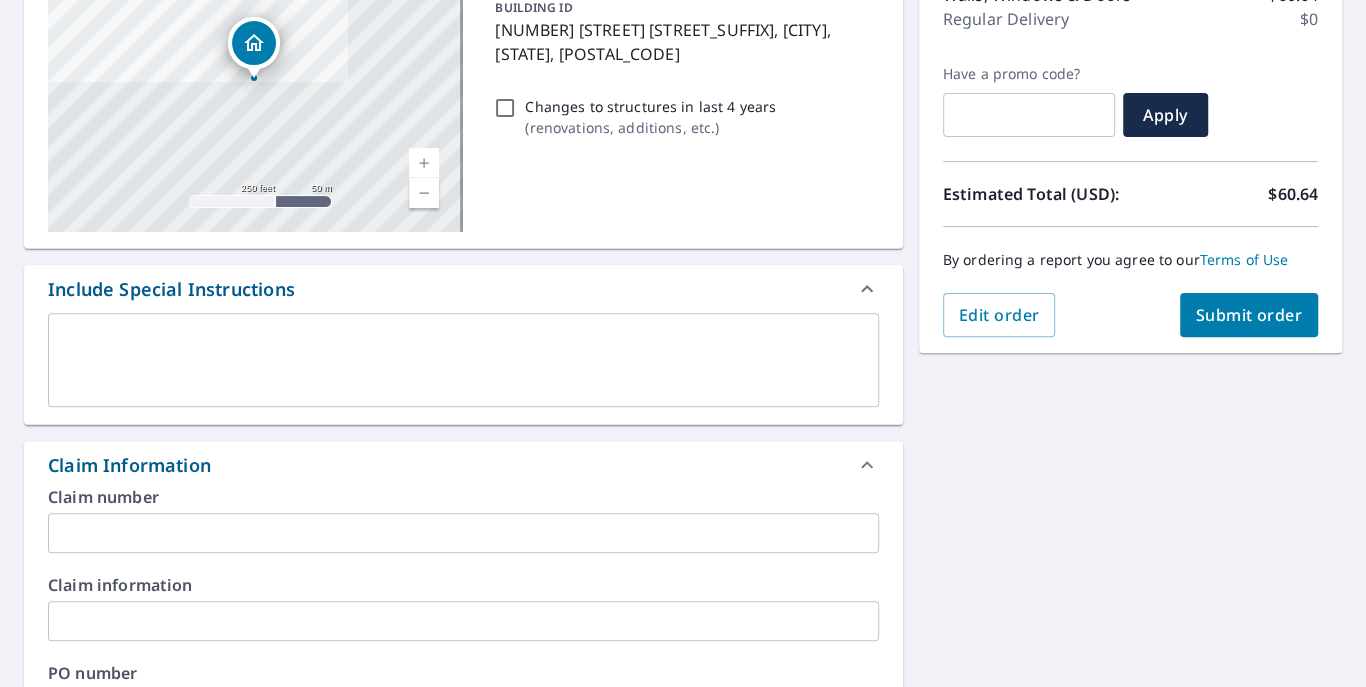 click at bounding box center [463, 533] 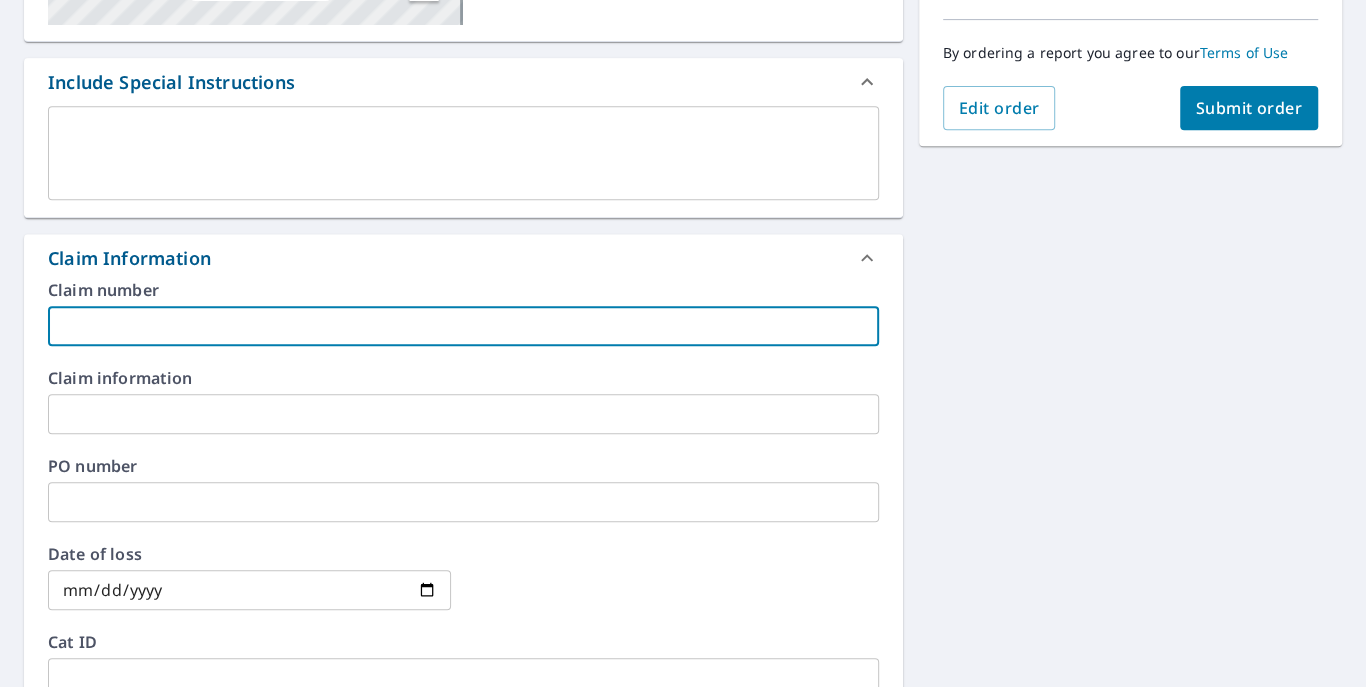 scroll, scrollTop: 500, scrollLeft: 0, axis: vertical 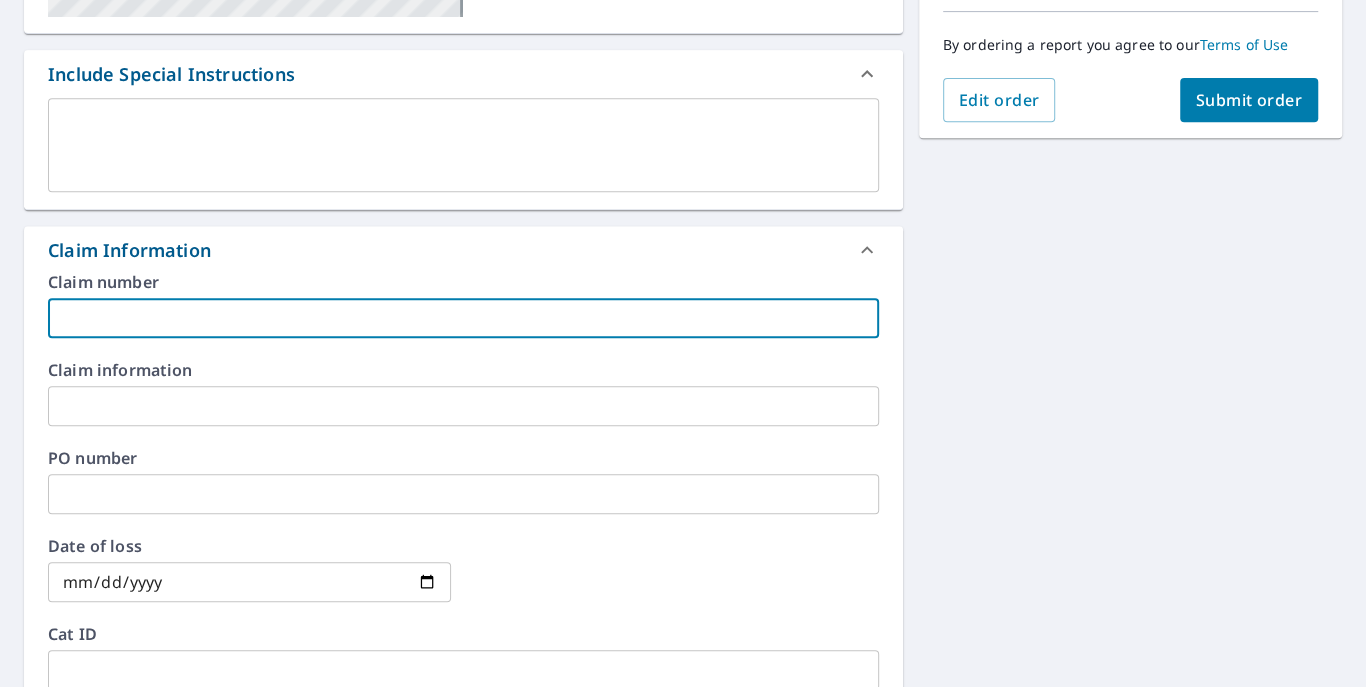 click at bounding box center [463, 318] 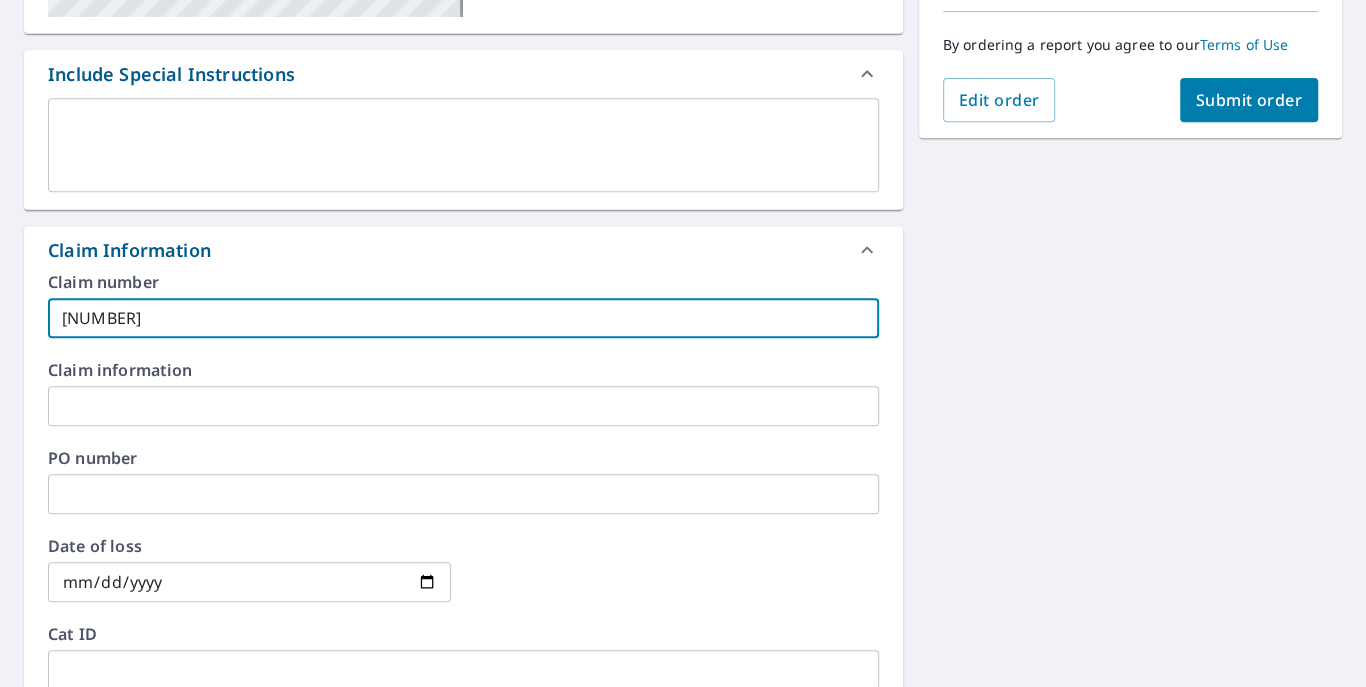 click on "[NUMBER]" at bounding box center (463, 318) 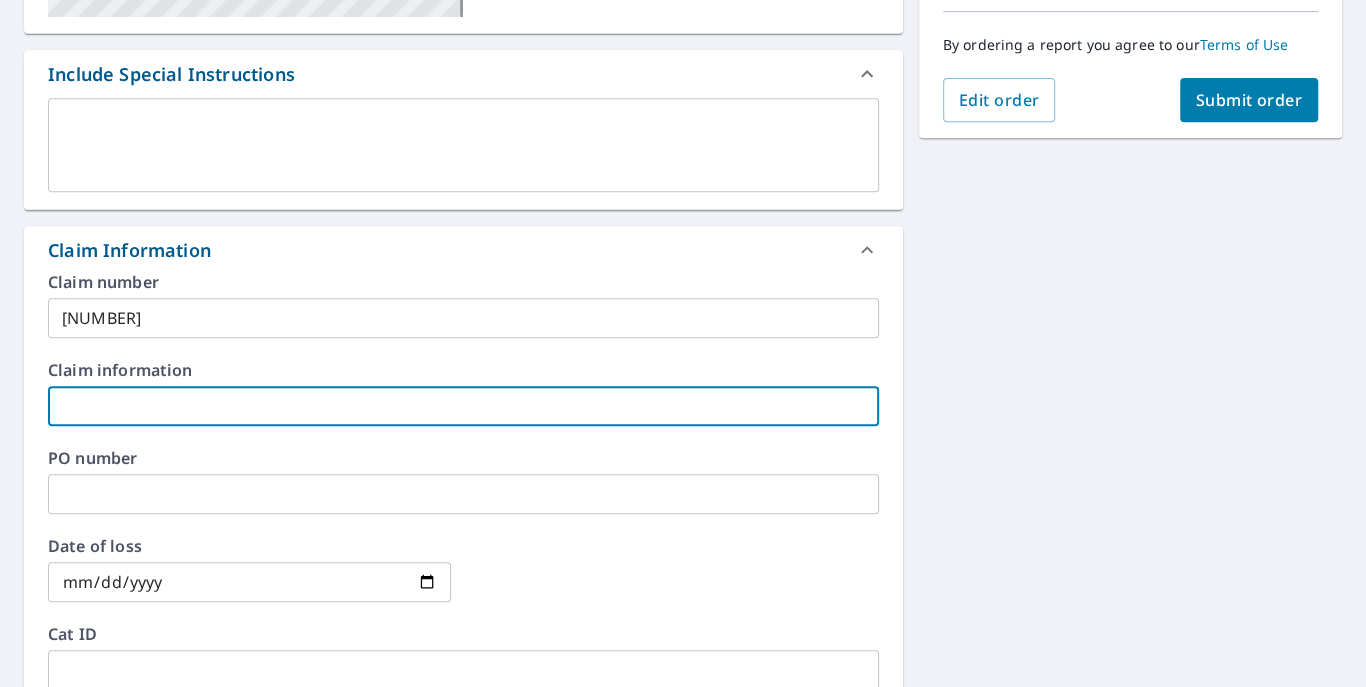 click at bounding box center (463, 406) 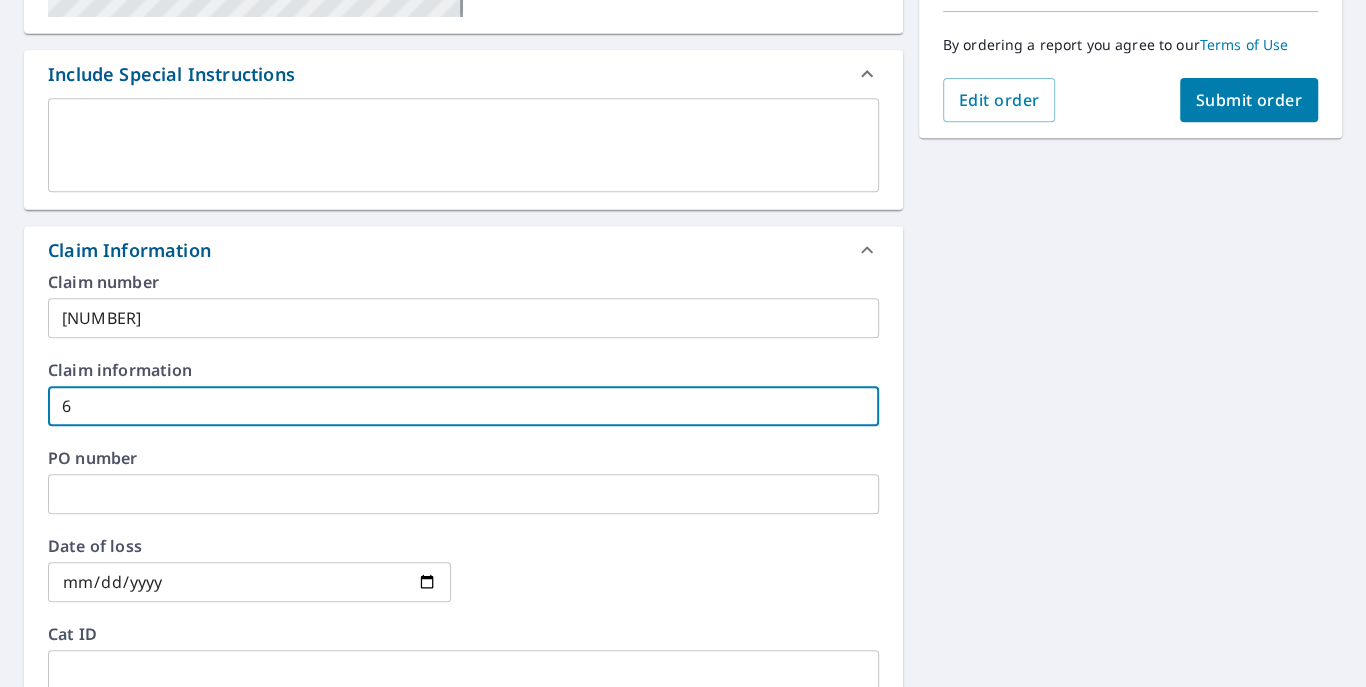 type on "6" 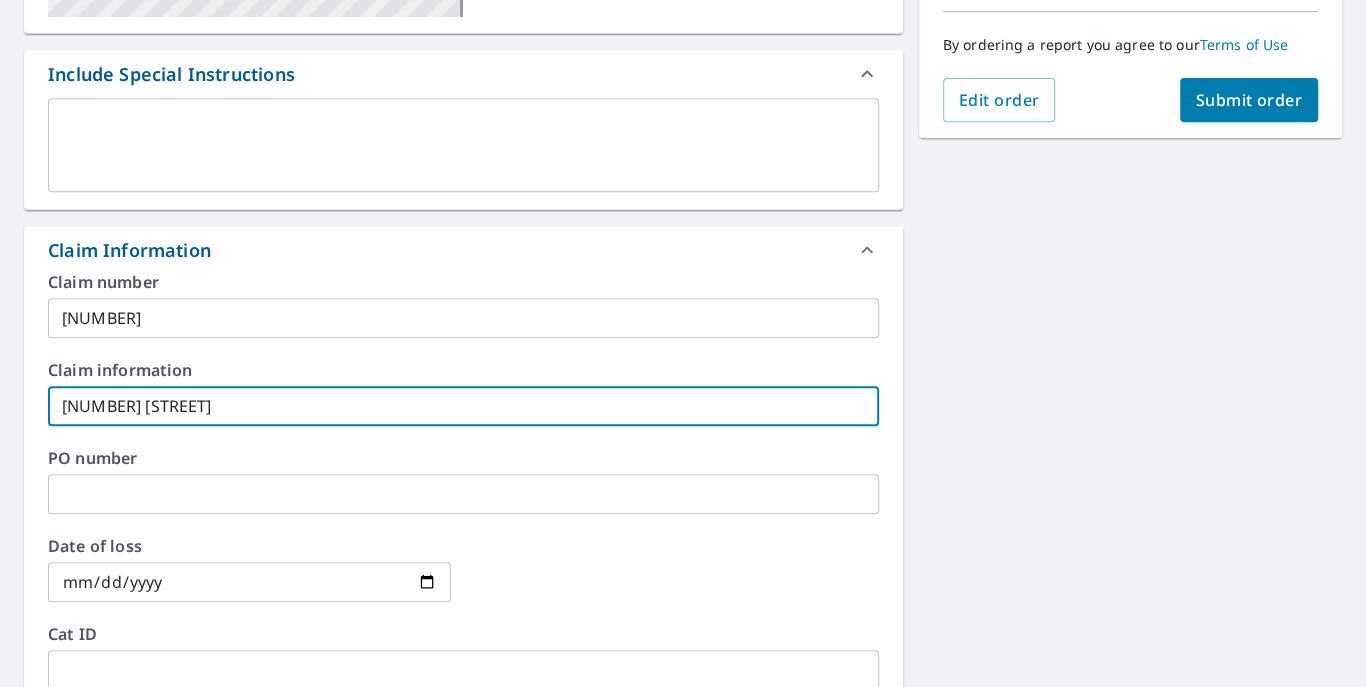 type on "[NUMBER] [STREET]" 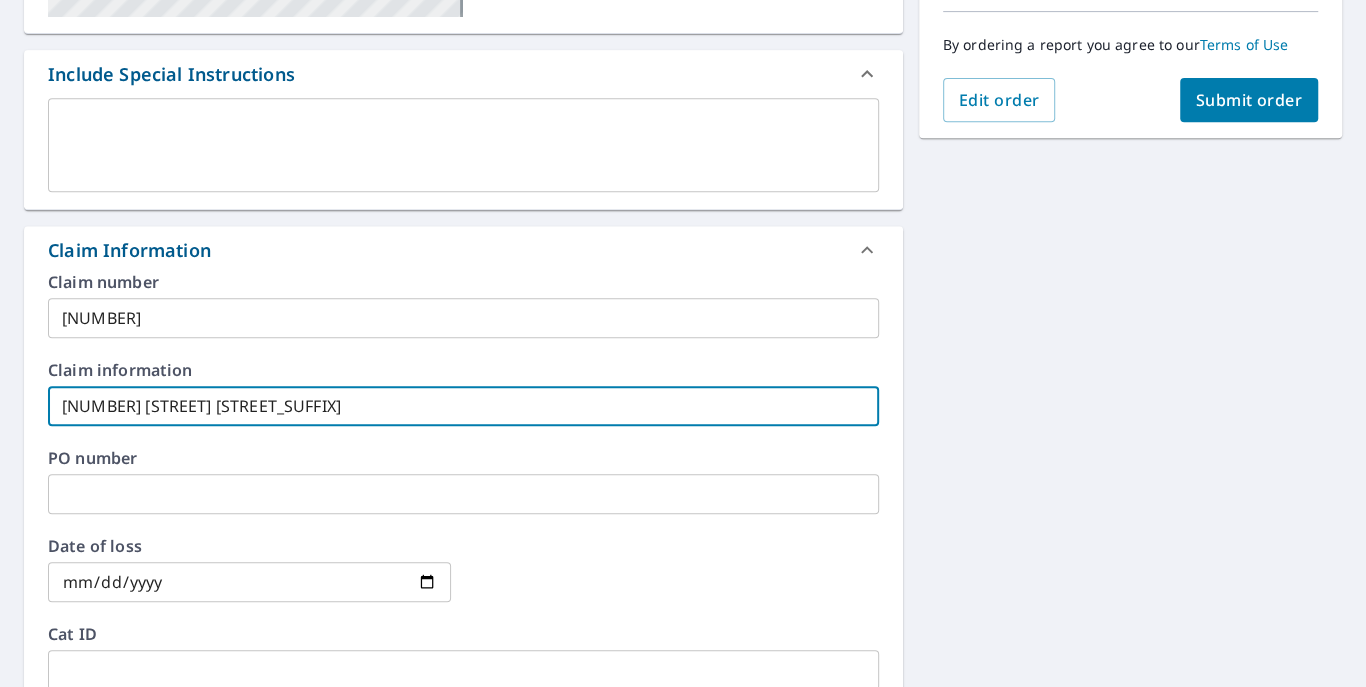 type on "[NUMBER] [STREET] [STREET_SUFFIX]" 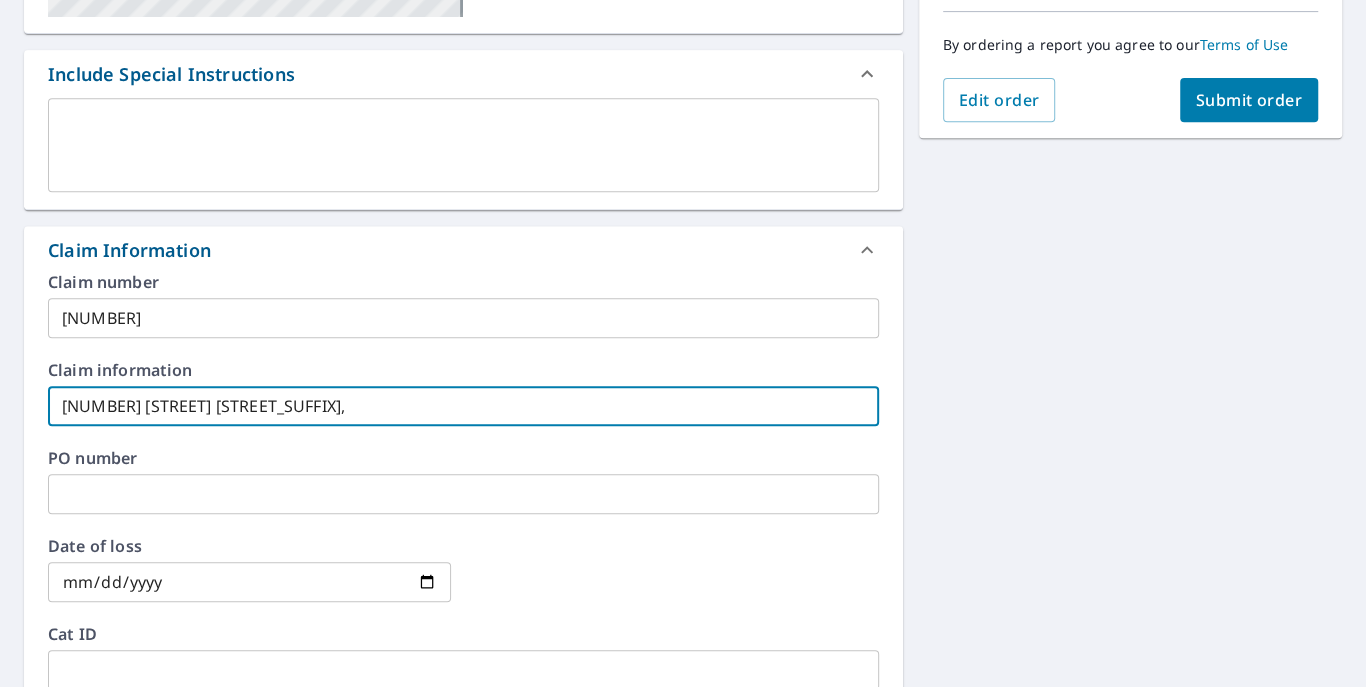 type on "[NUMBER] [STREET] [STREET_SUFFIX]," 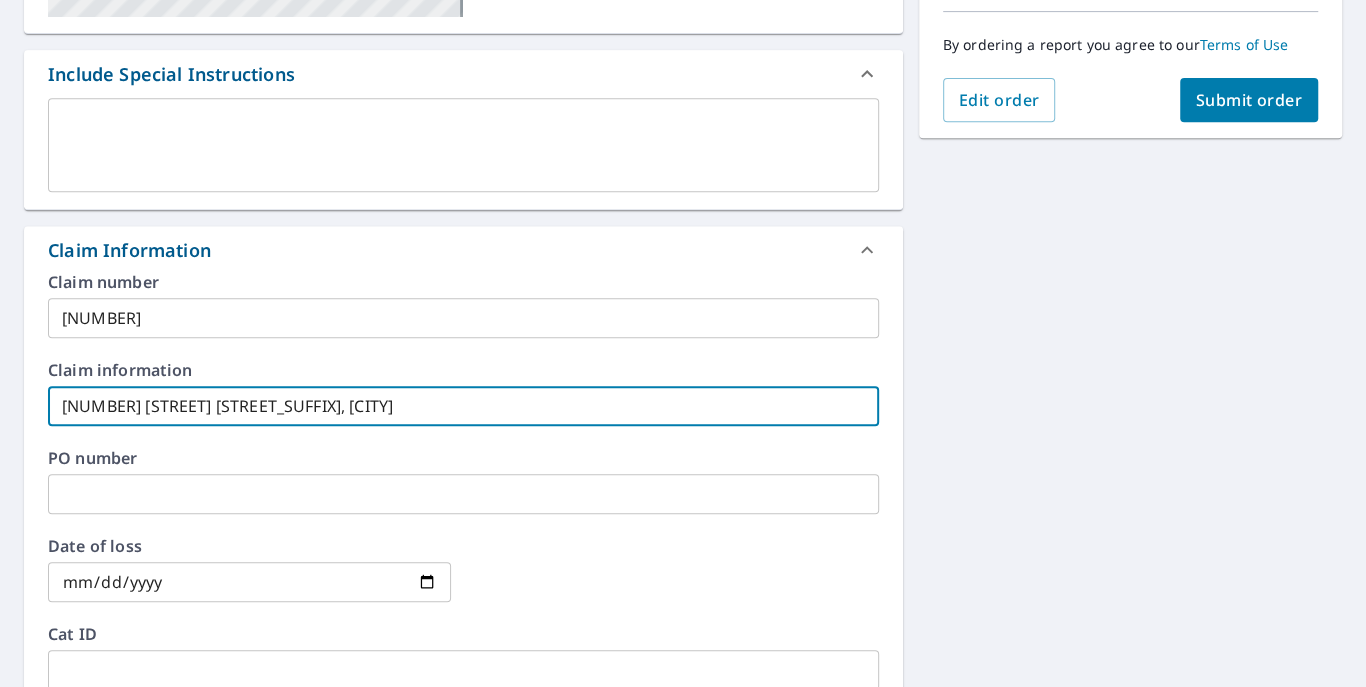 type on "[NUMBER] [STREET] [STREET_SUFFIX], [CITY]" 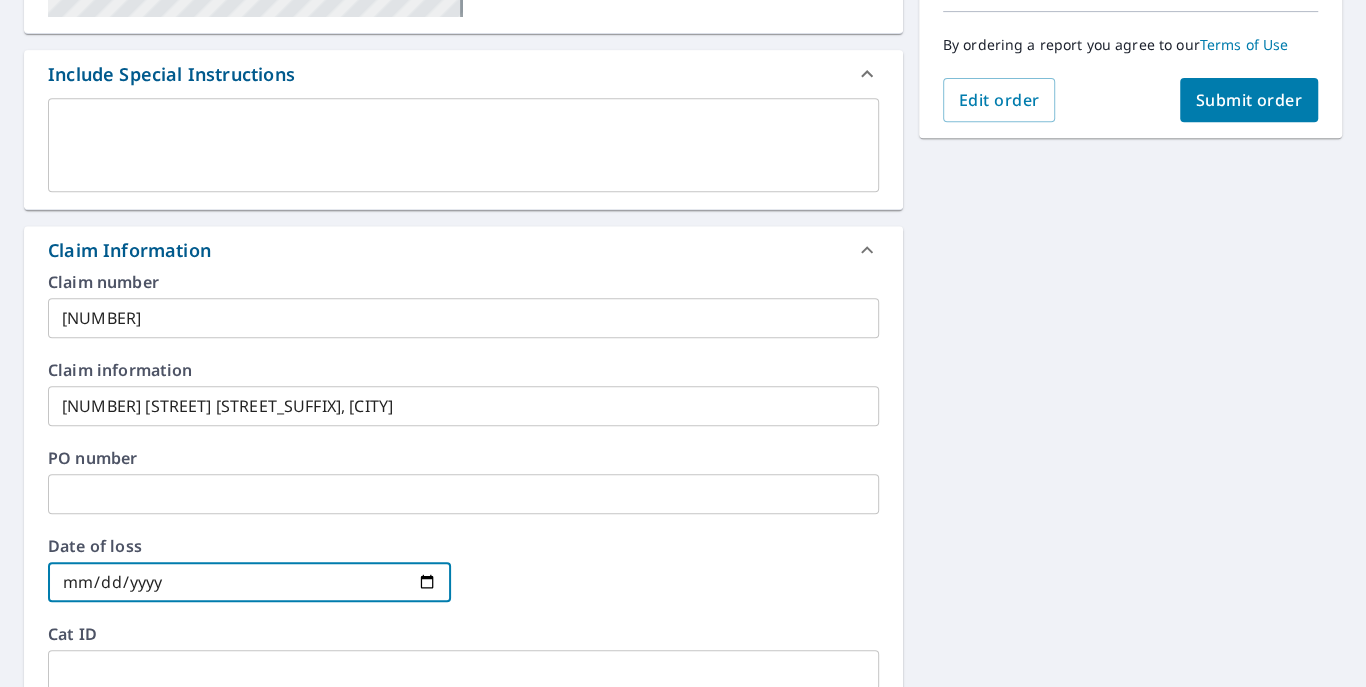 type on "[DATE]" 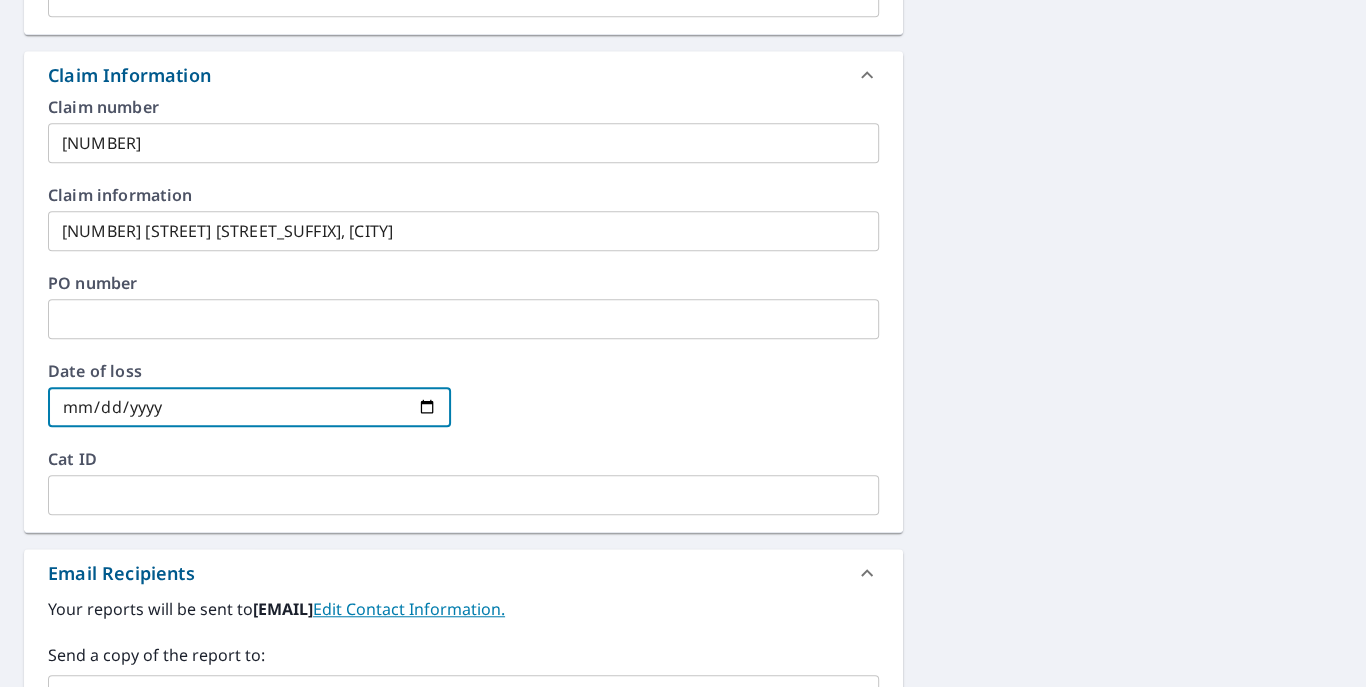 scroll, scrollTop: 714, scrollLeft: 0, axis: vertical 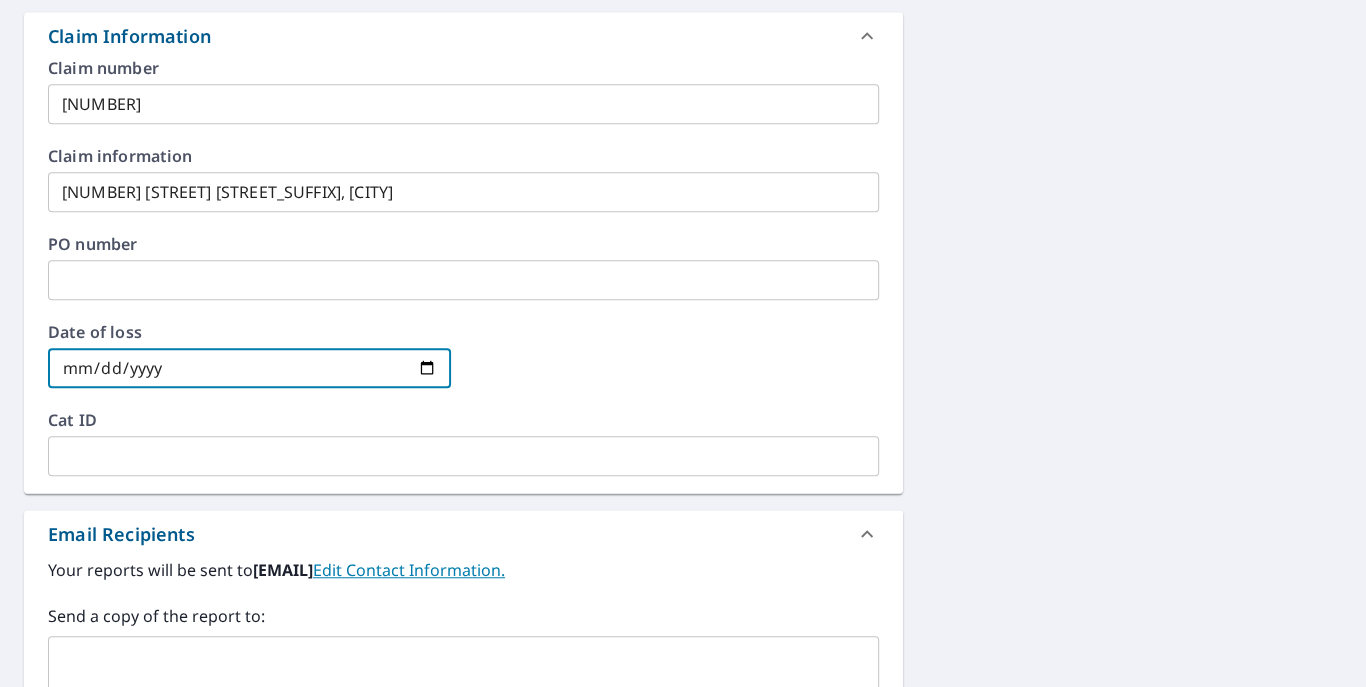 click at bounding box center (676, 368) 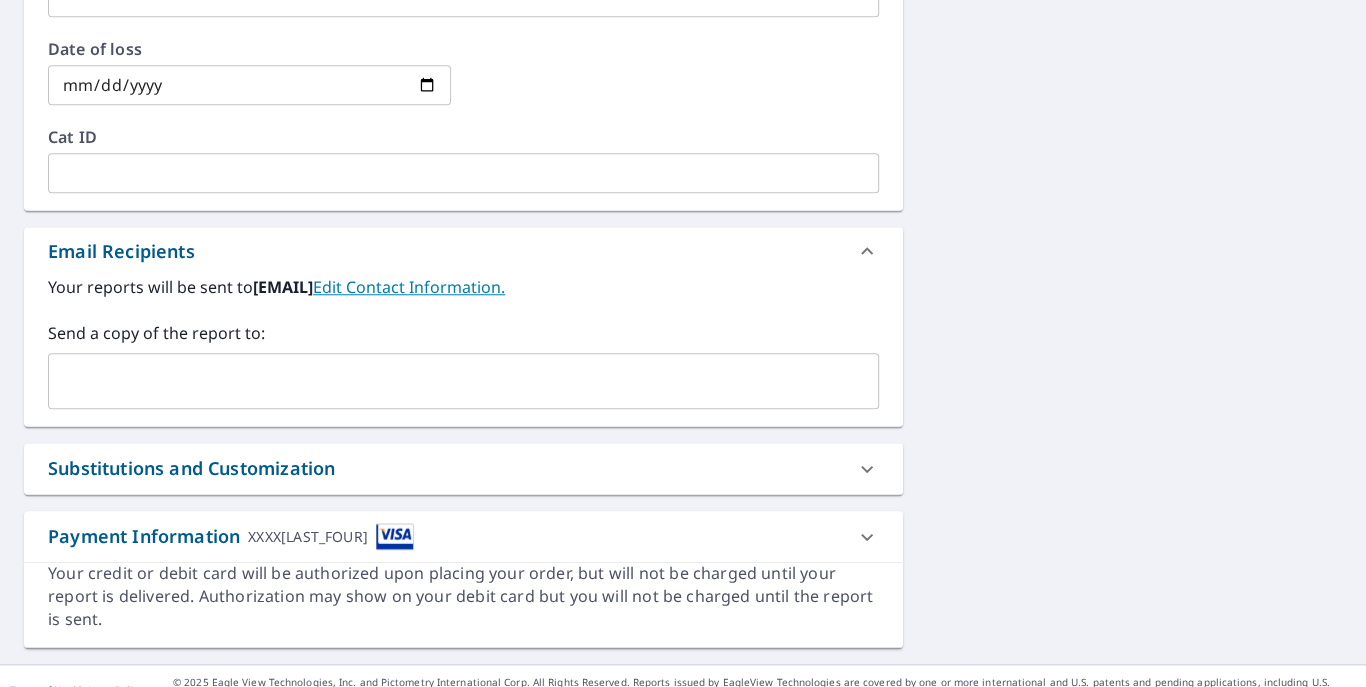 scroll, scrollTop: 1000, scrollLeft: 0, axis: vertical 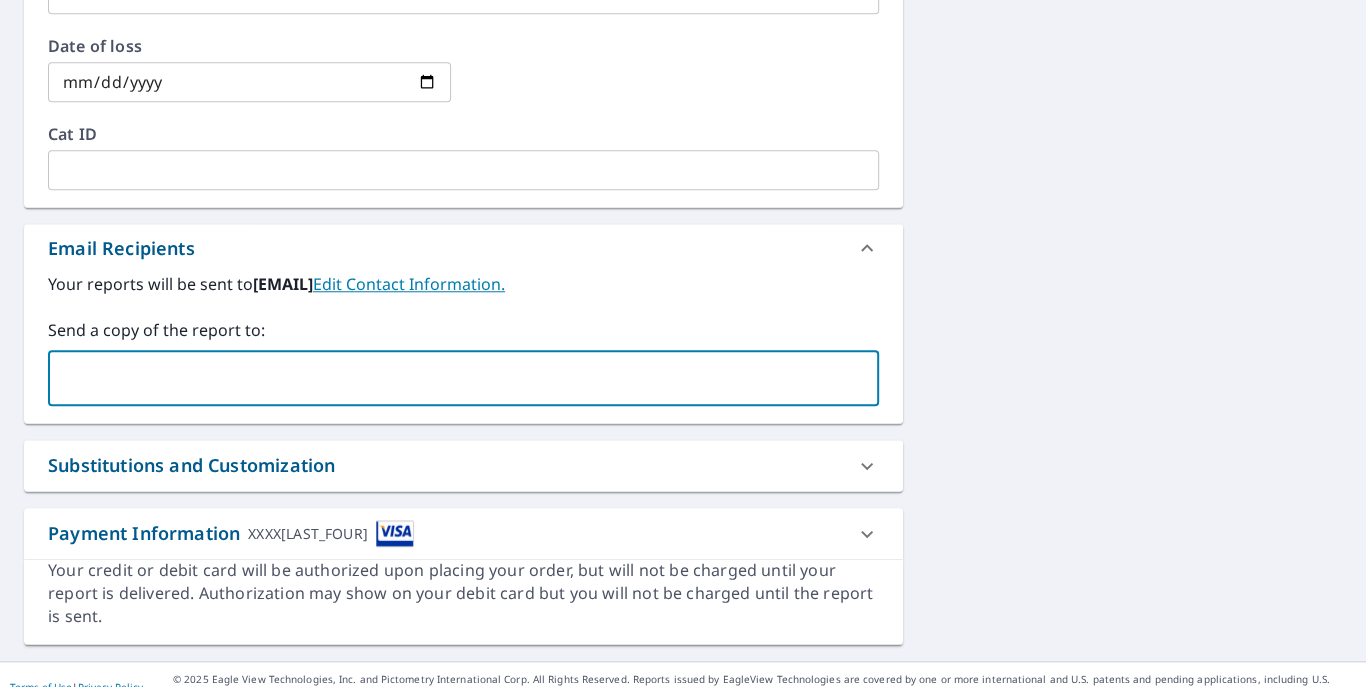 click at bounding box center (448, 378) 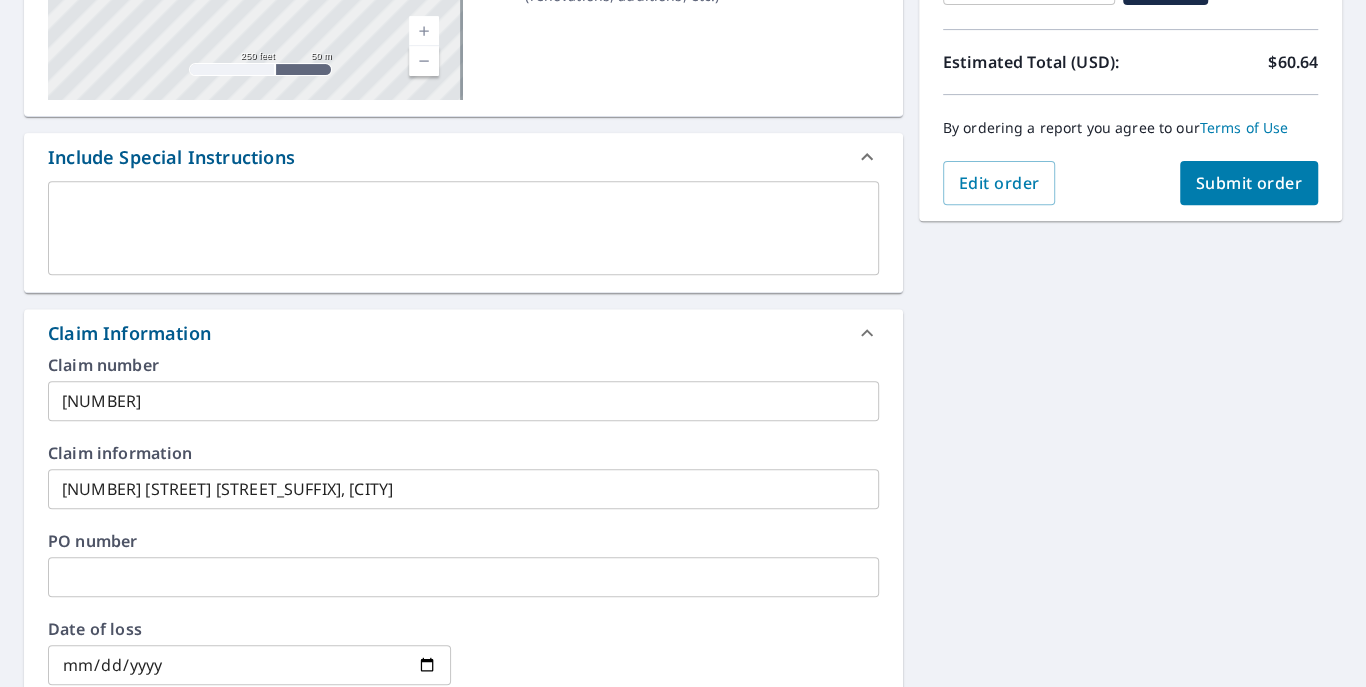 scroll, scrollTop: 285, scrollLeft: 0, axis: vertical 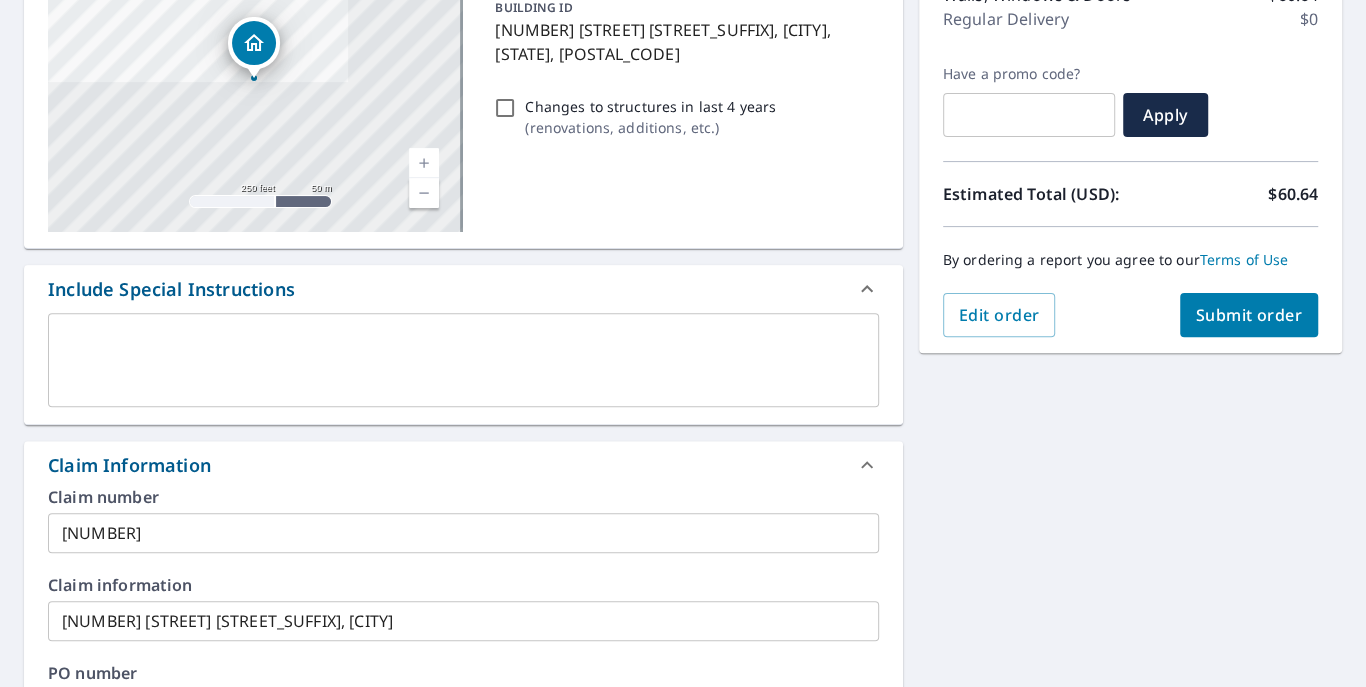 click on "Submit order" at bounding box center [1249, 315] 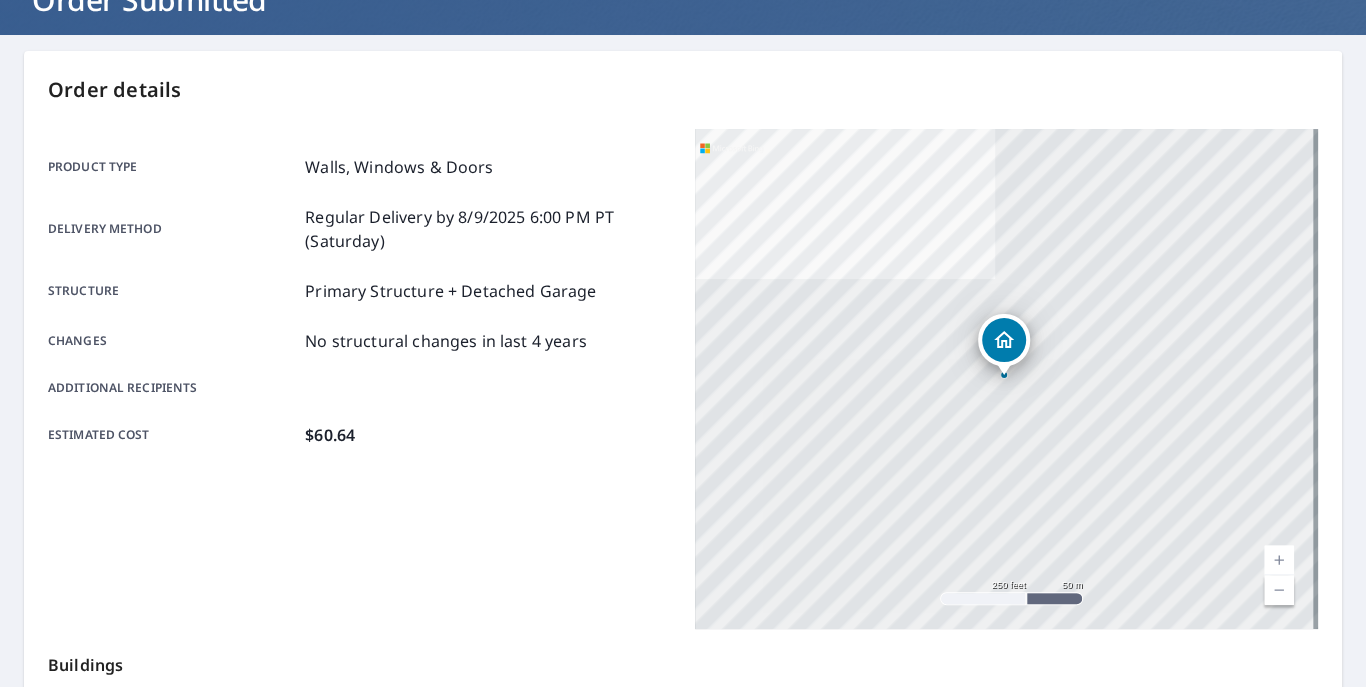 scroll, scrollTop: 0, scrollLeft: 0, axis: both 